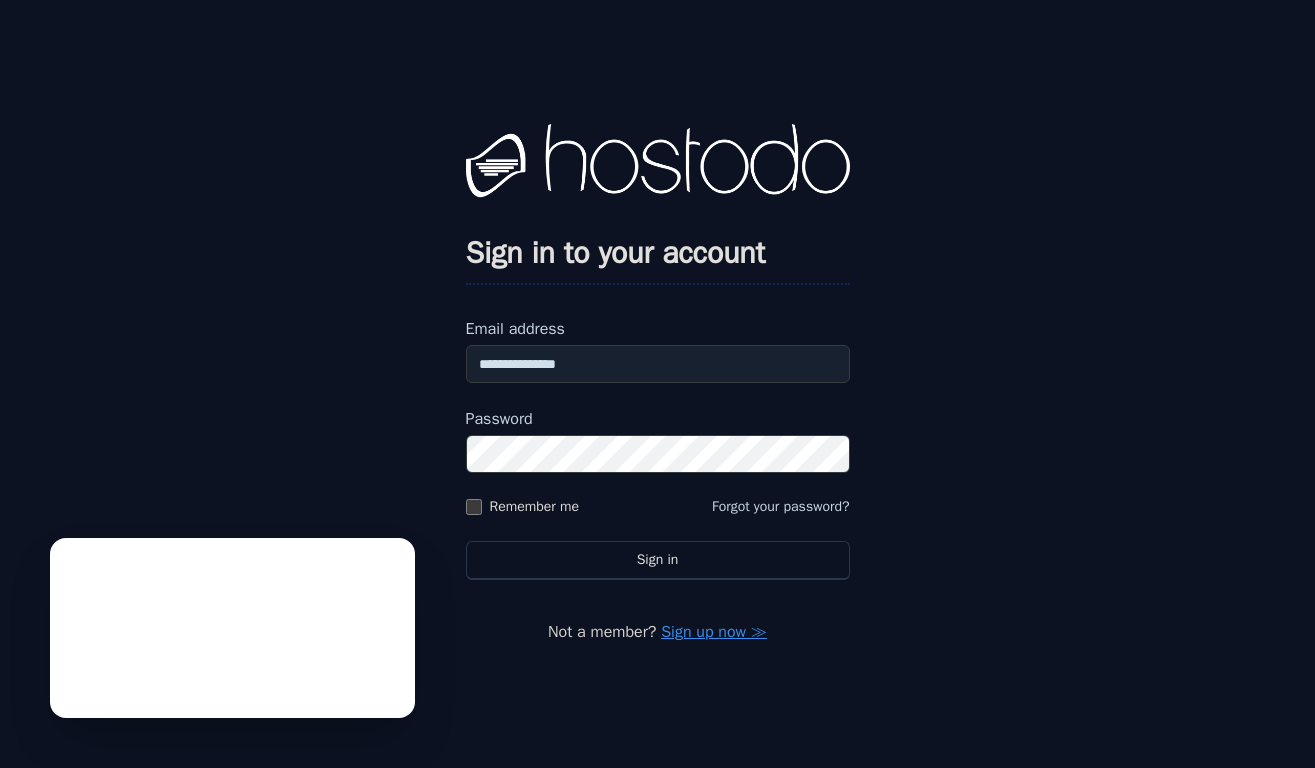 scroll, scrollTop: 0, scrollLeft: 0, axis: both 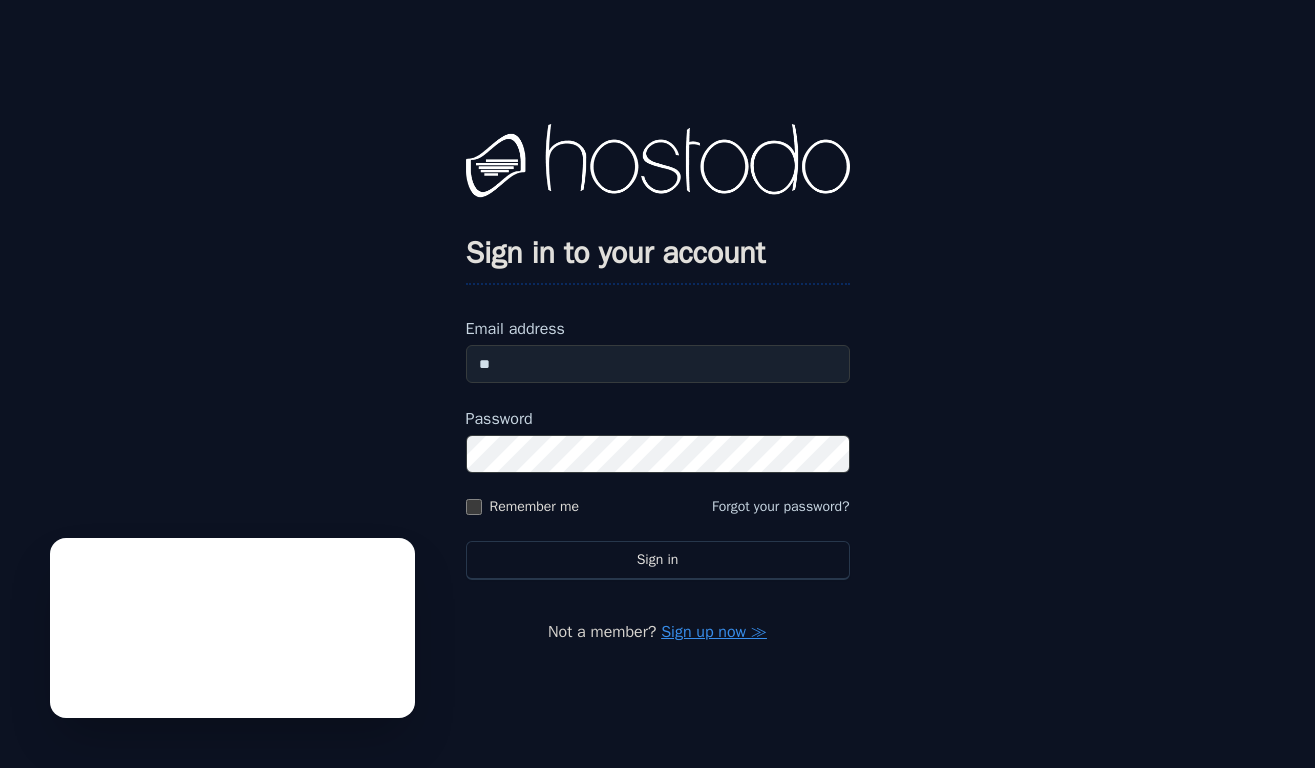 type on "*" 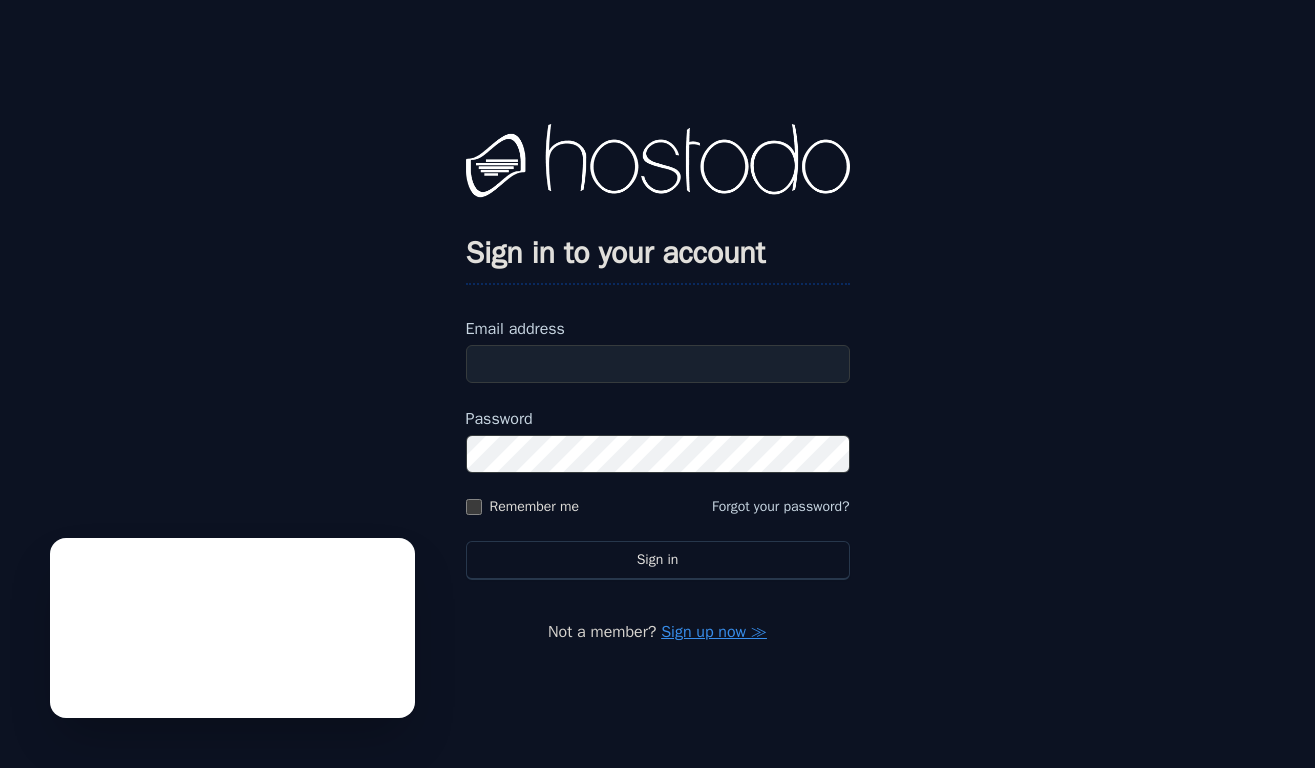 click on "Email address" at bounding box center [658, 364] 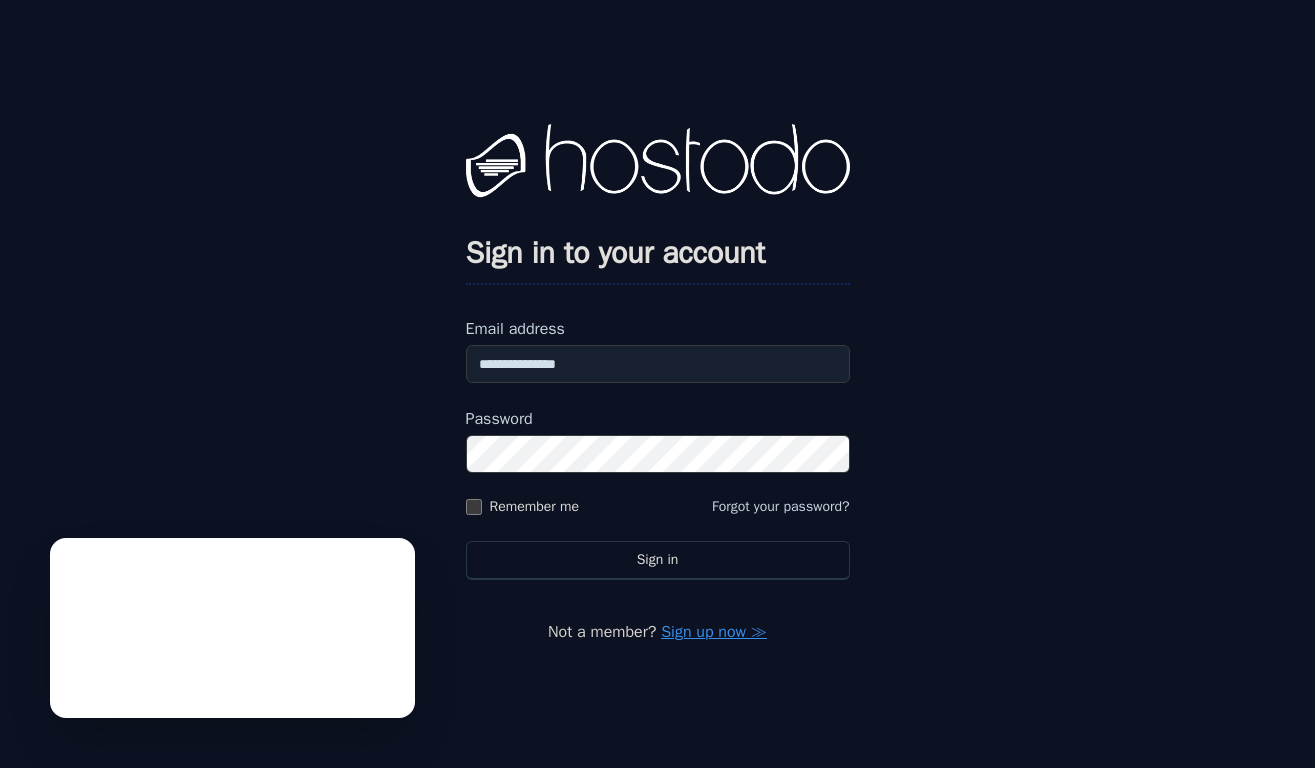 click on "Sign in" at bounding box center (658, 560) 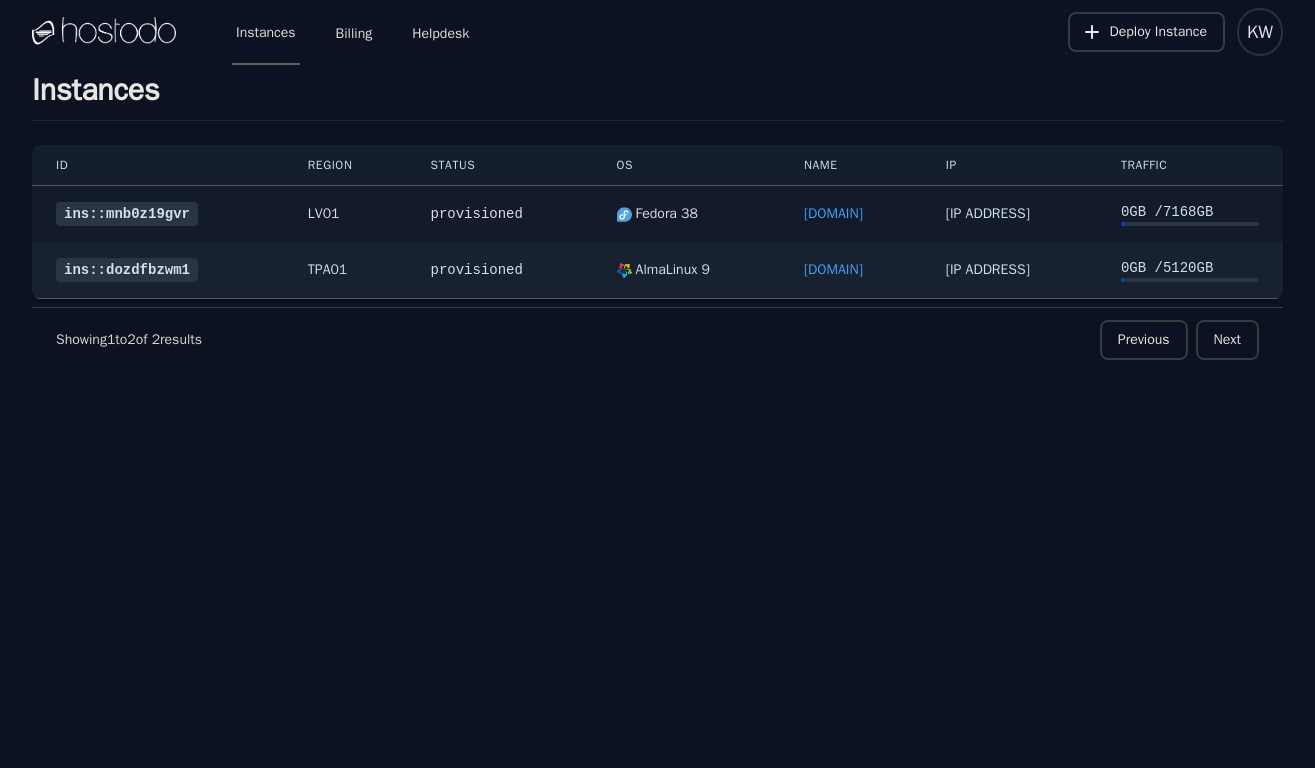 click on "ins::mnb0z19gvr" at bounding box center [127, 214] 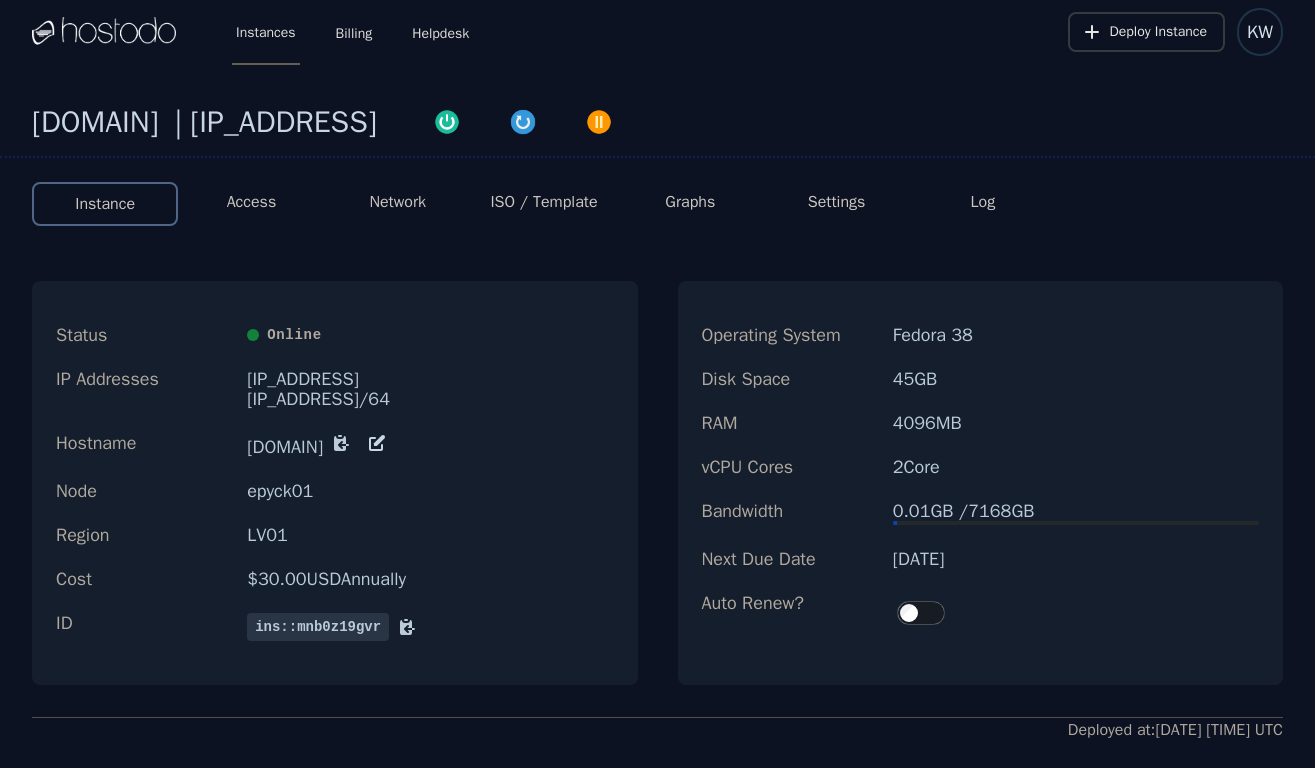 scroll, scrollTop: 0, scrollLeft: 0, axis: both 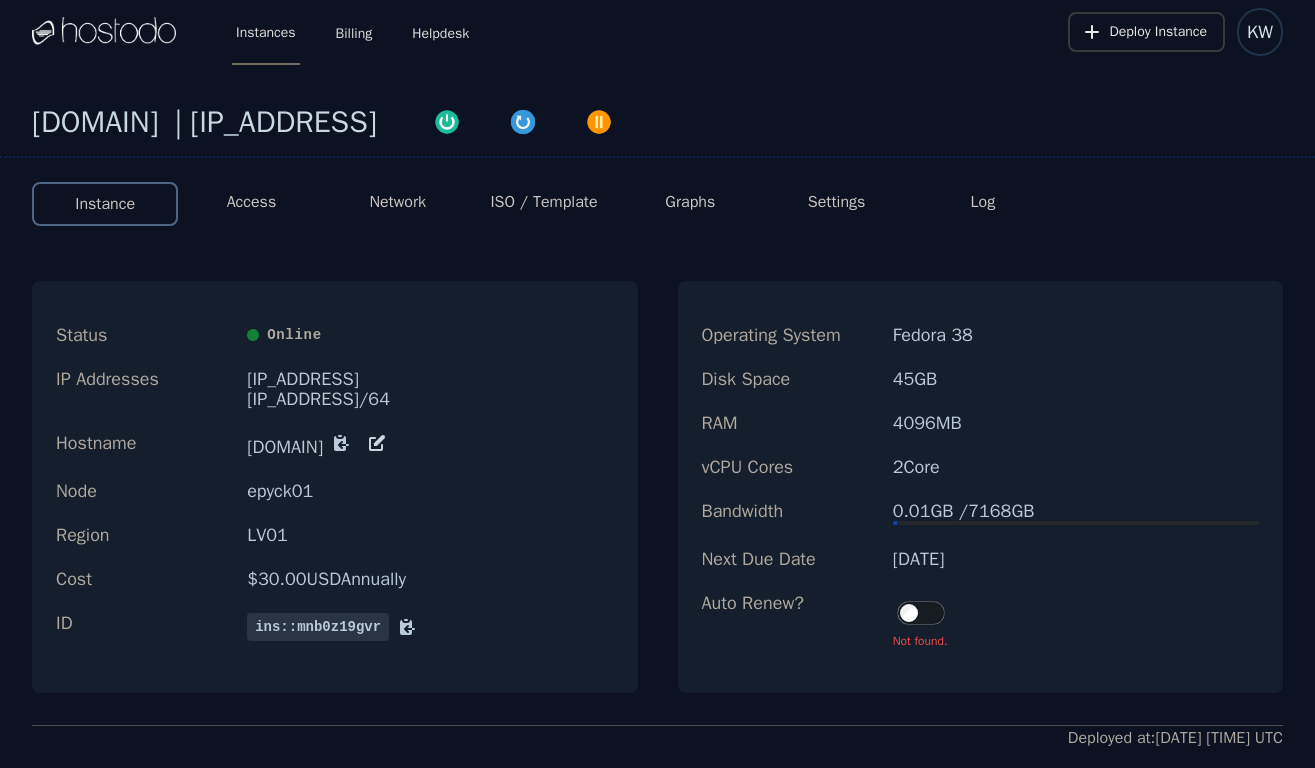 click on "Instances" at bounding box center [266, 32] 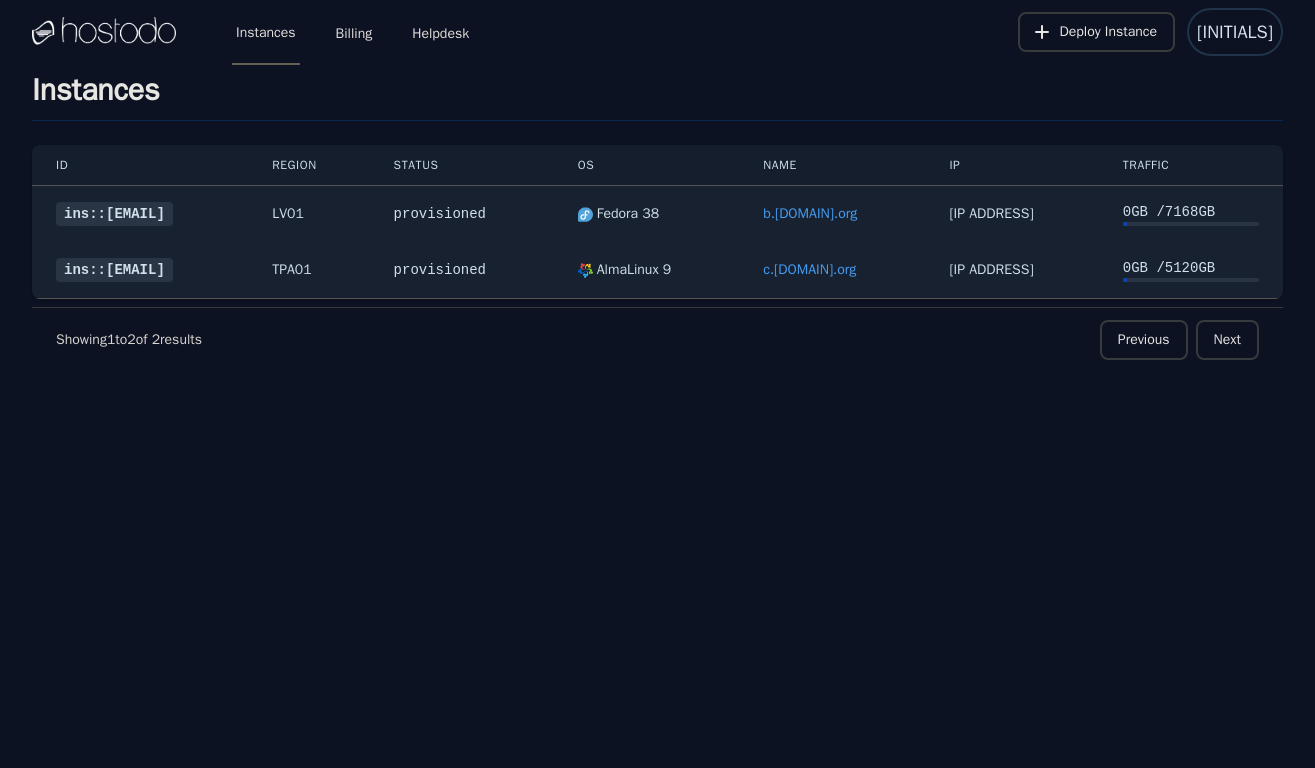 scroll, scrollTop: 0, scrollLeft: 0, axis: both 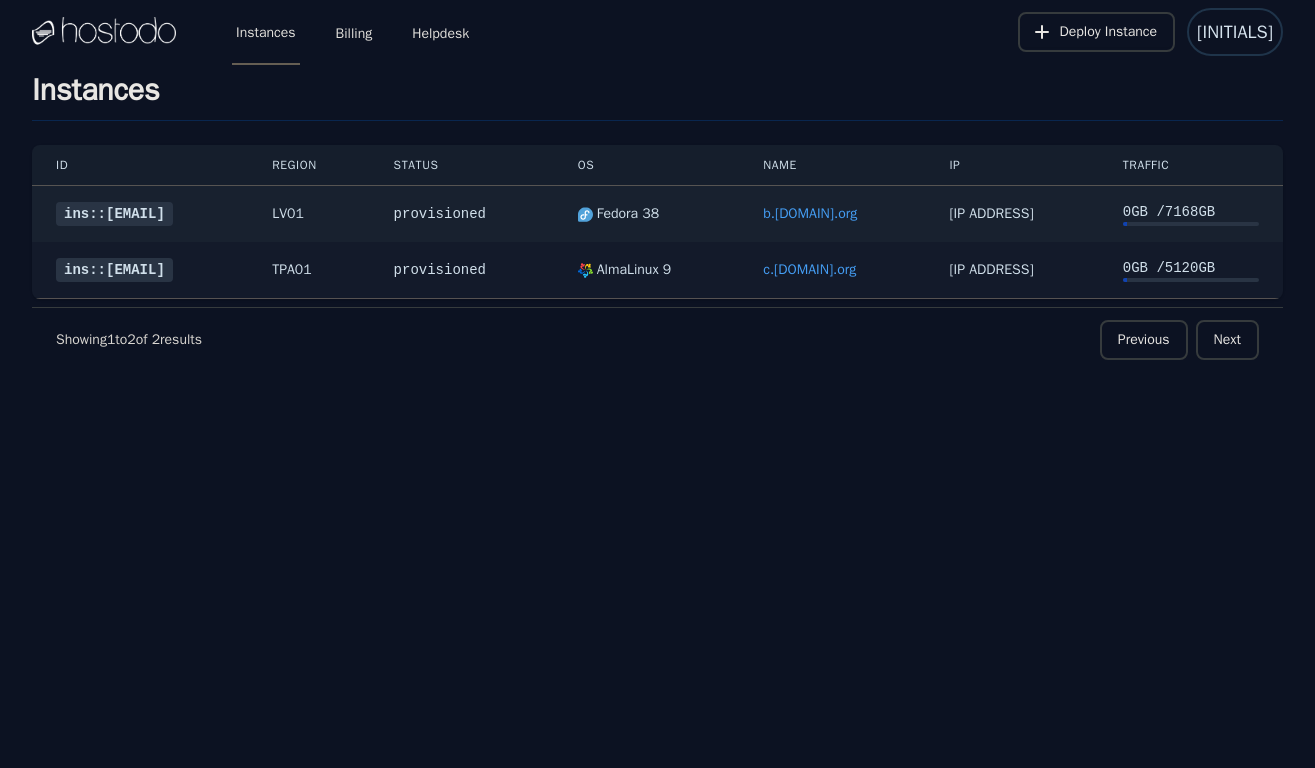 click on "ins::[EMAIL]" at bounding box center (114, 270) 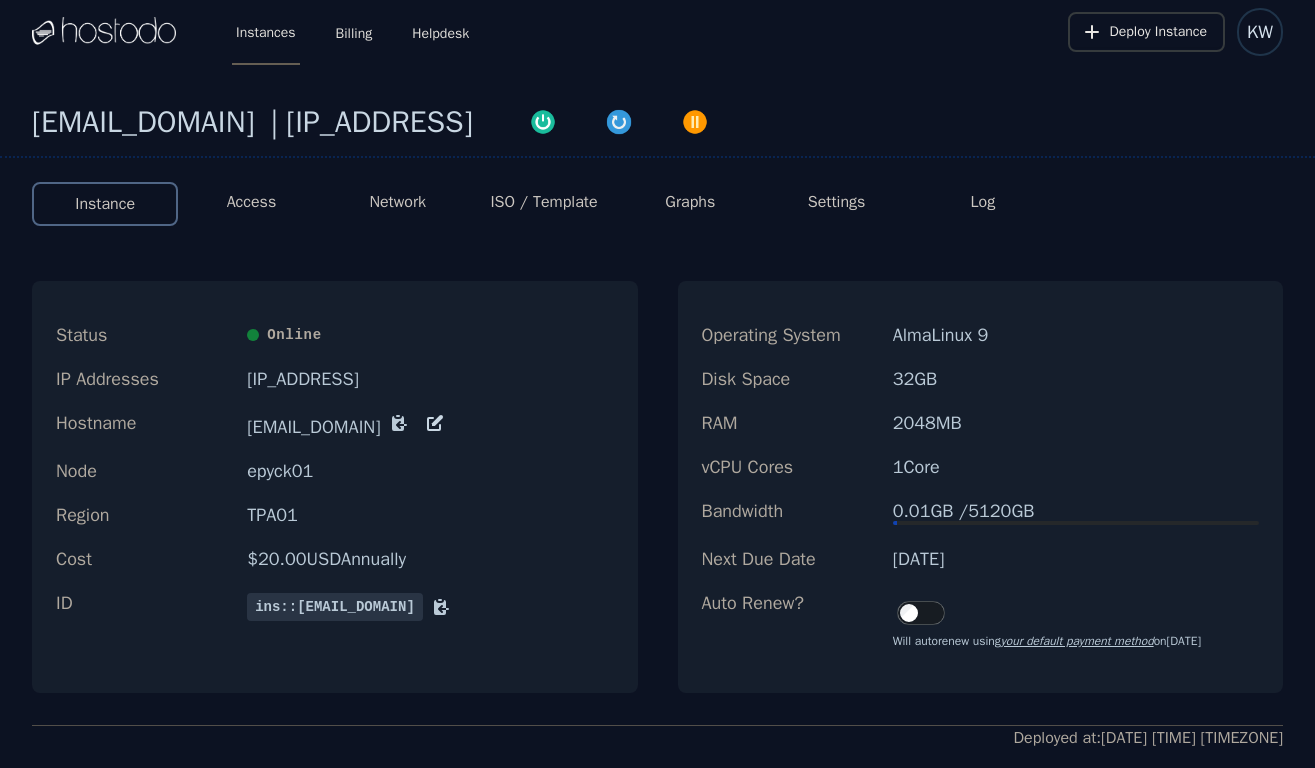 scroll, scrollTop: 0, scrollLeft: 0, axis: both 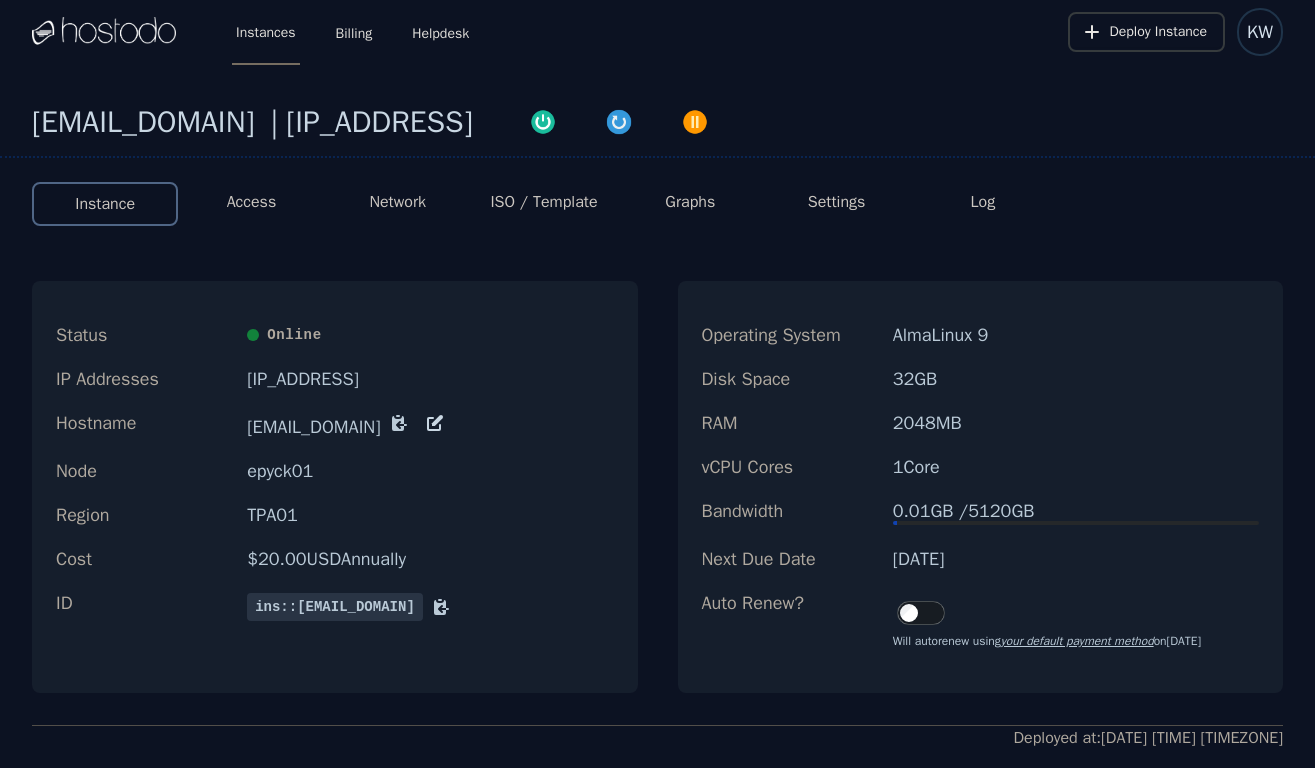 click on "Instances" at bounding box center [266, 32] 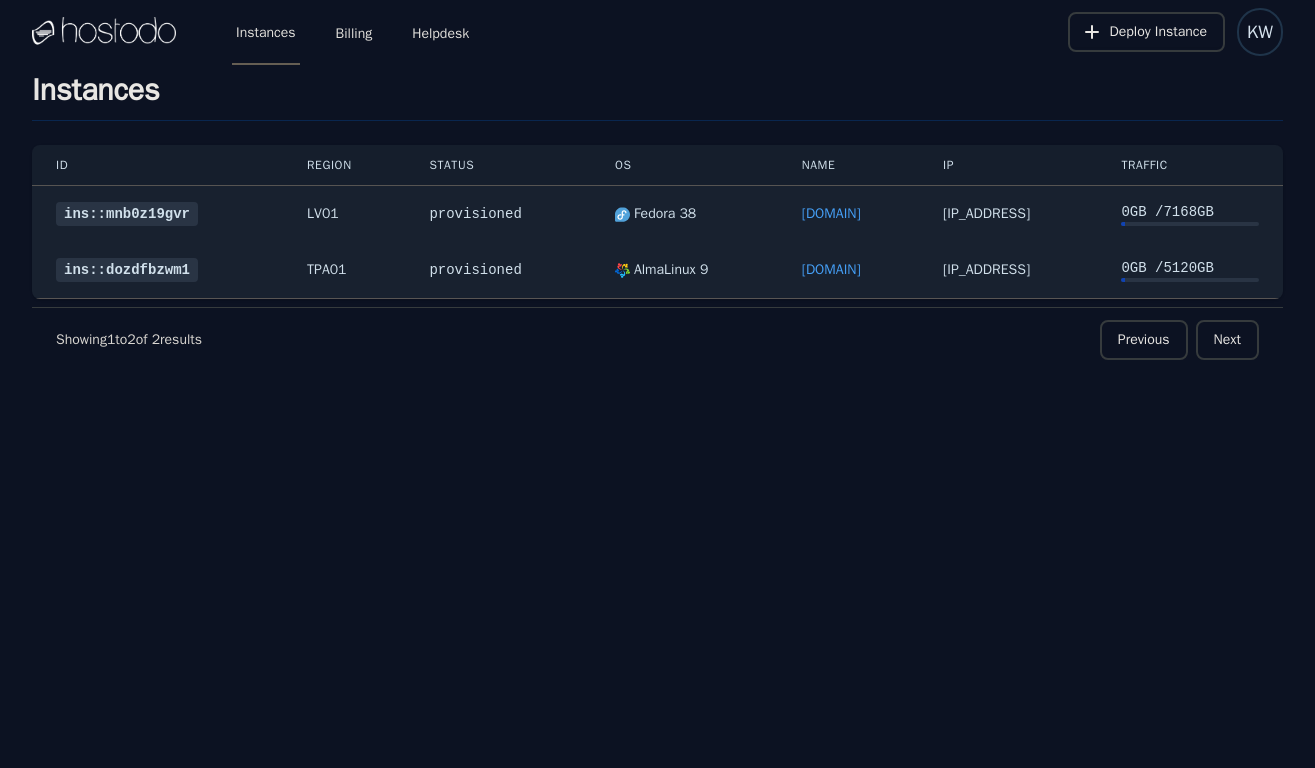 scroll, scrollTop: 0, scrollLeft: 0, axis: both 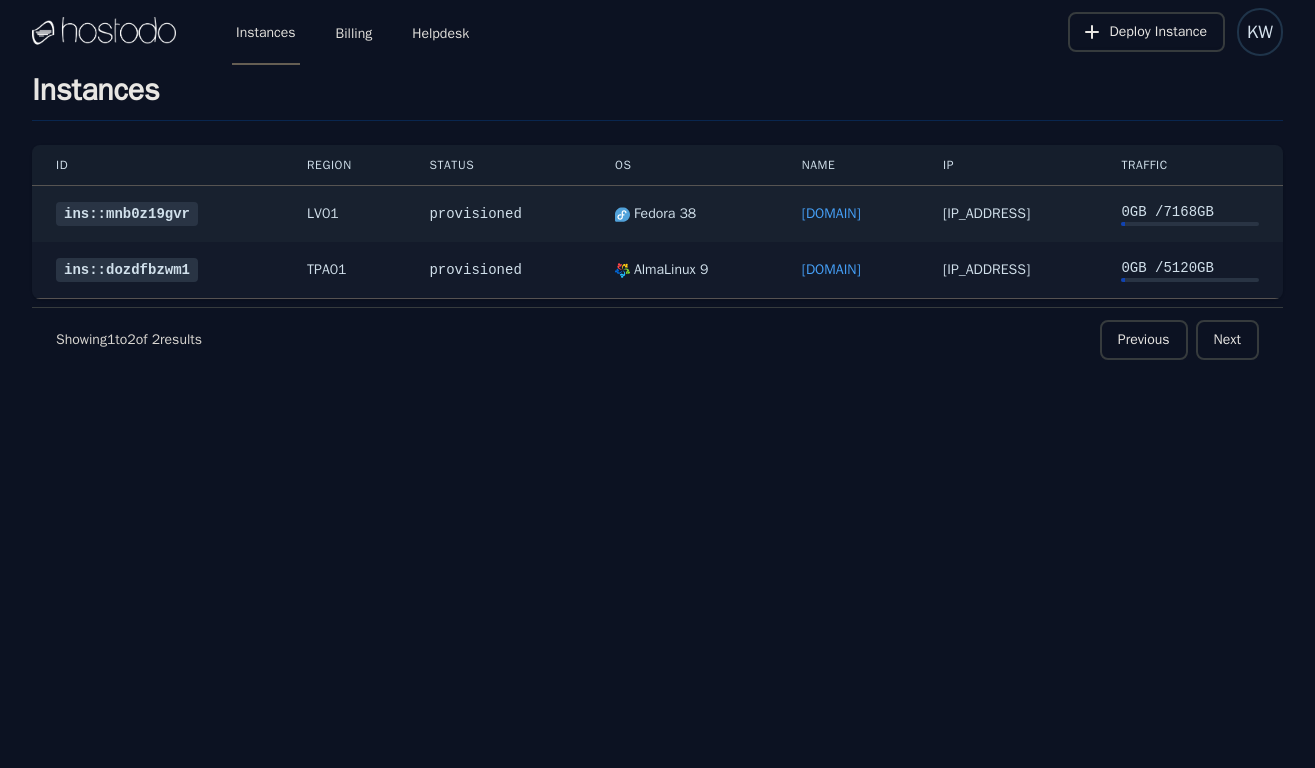 click on "ins::dozdfbzwm1" at bounding box center (127, 270) 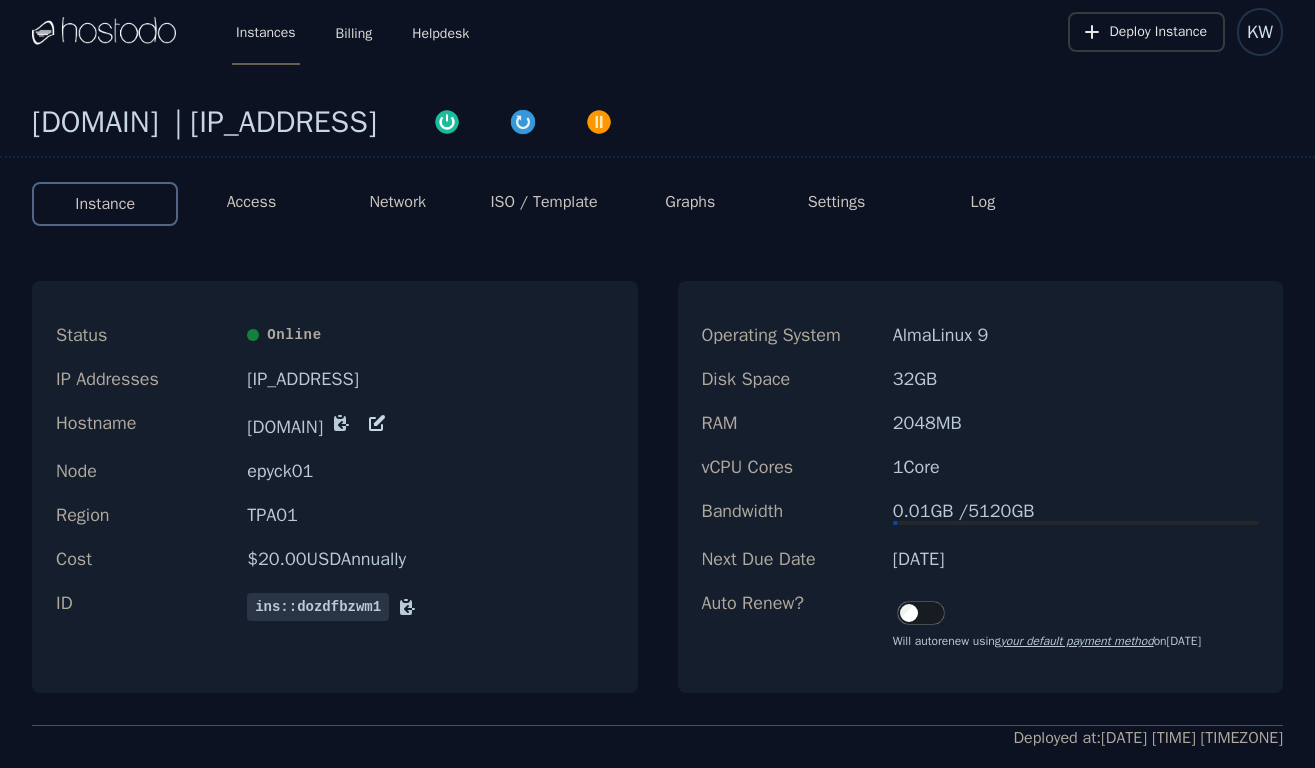 scroll, scrollTop: 0, scrollLeft: 0, axis: both 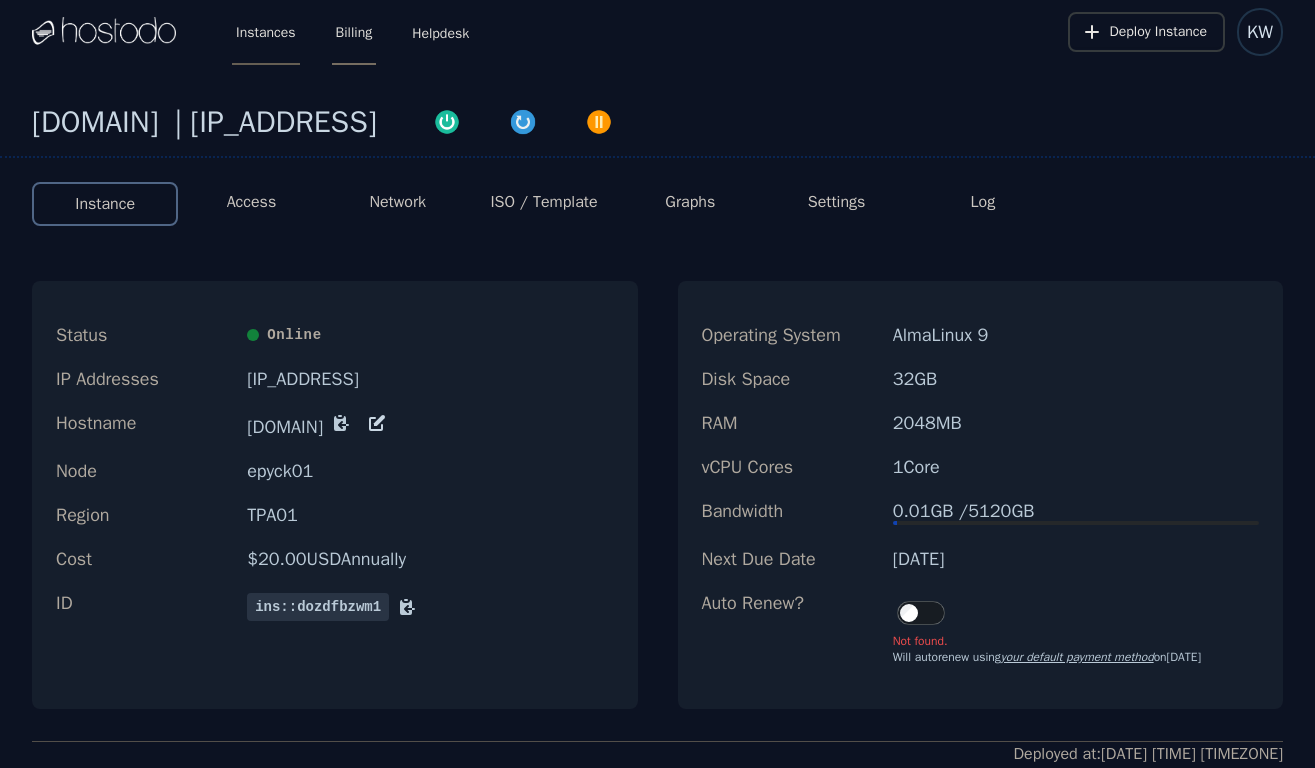 click on "Billing" at bounding box center (354, 32) 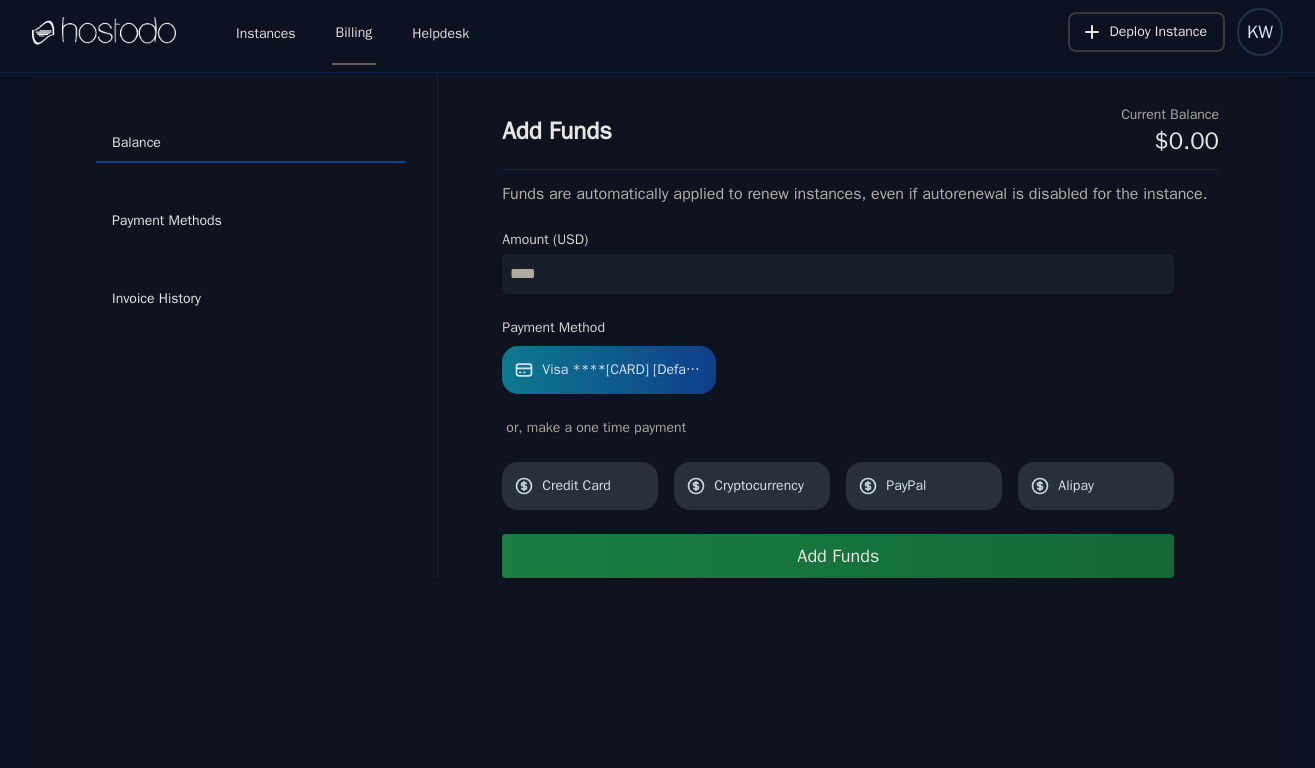 scroll, scrollTop: 0, scrollLeft: 0, axis: both 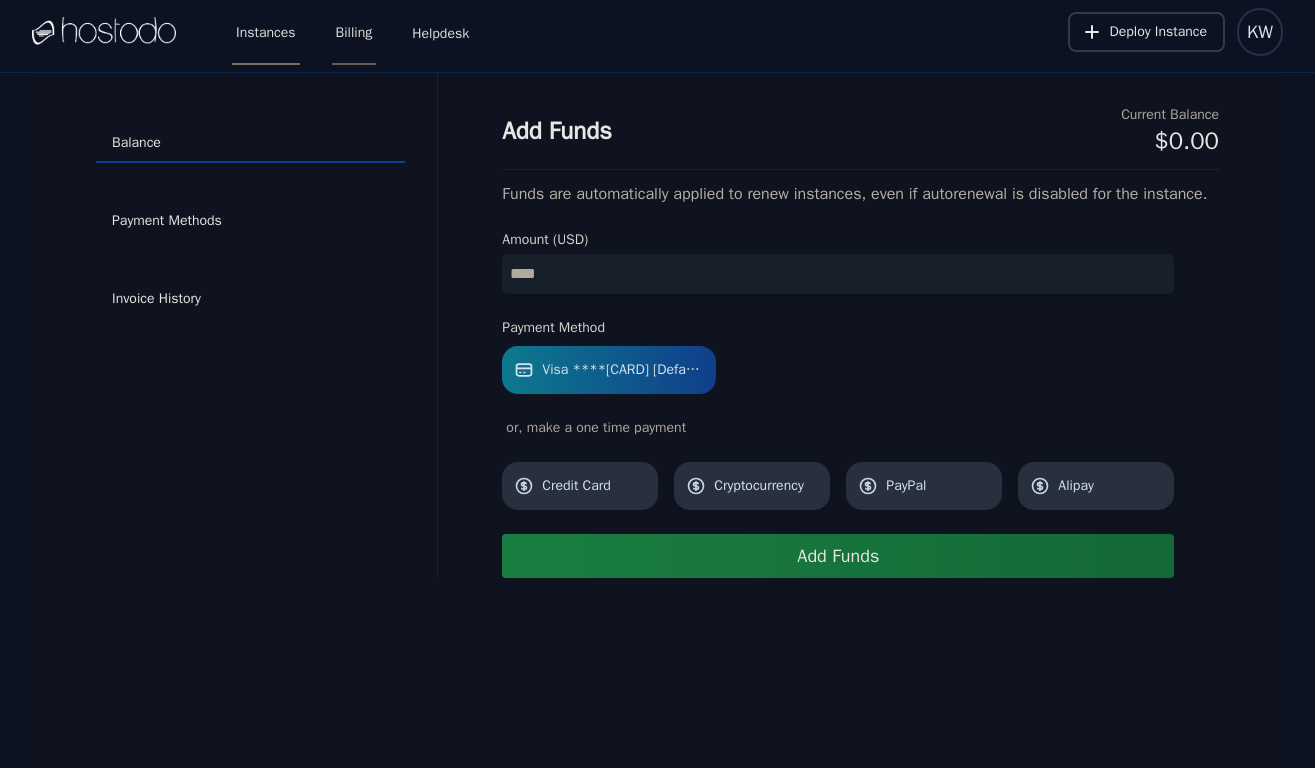 click on "Instances" at bounding box center [266, 32] 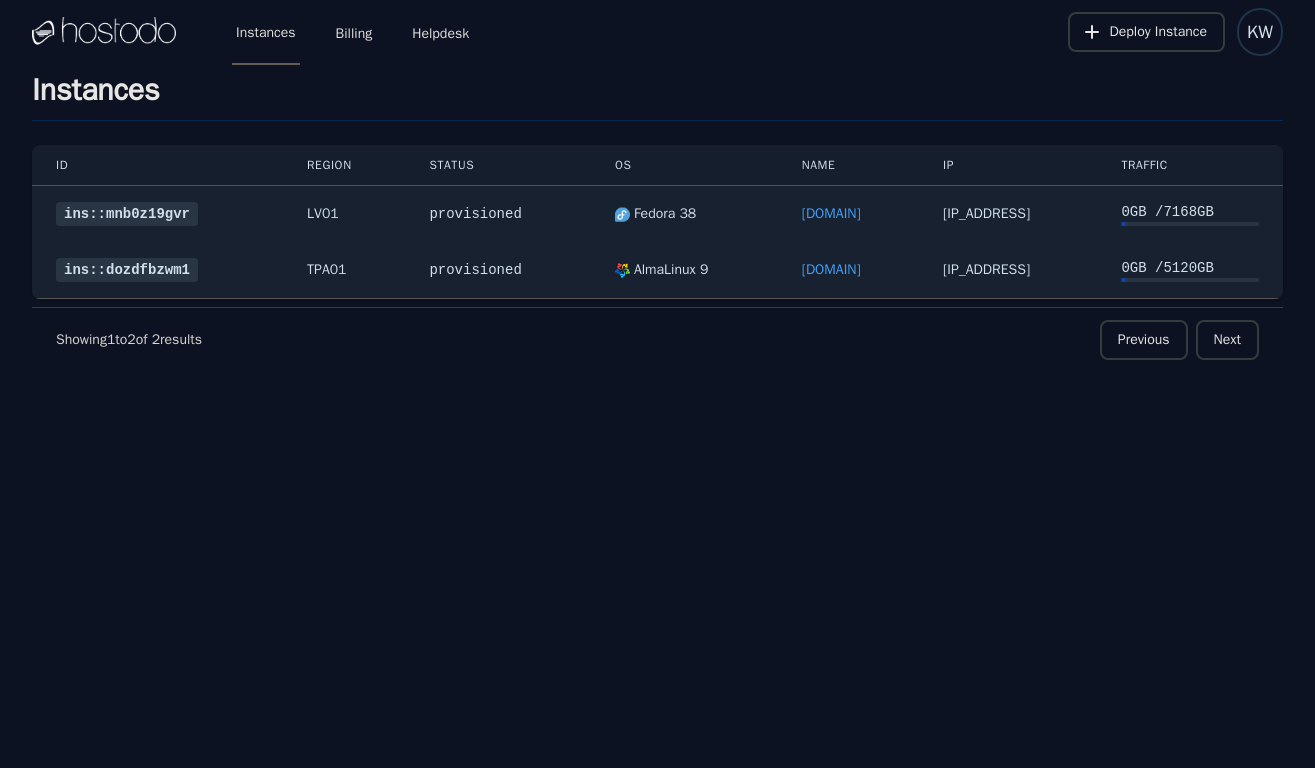 scroll, scrollTop: 0, scrollLeft: 0, axis: both 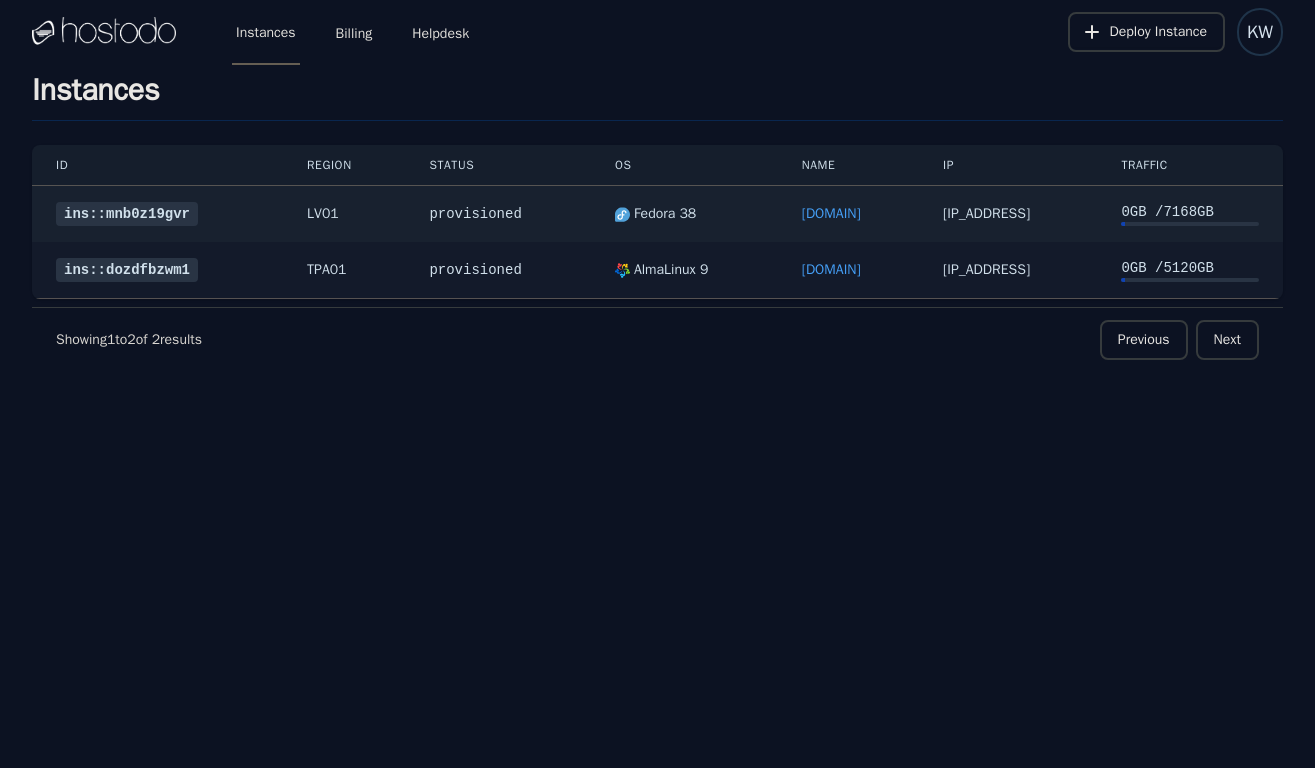 click on "ins::dozdfbzwm1" at bounding box center [127, 270] 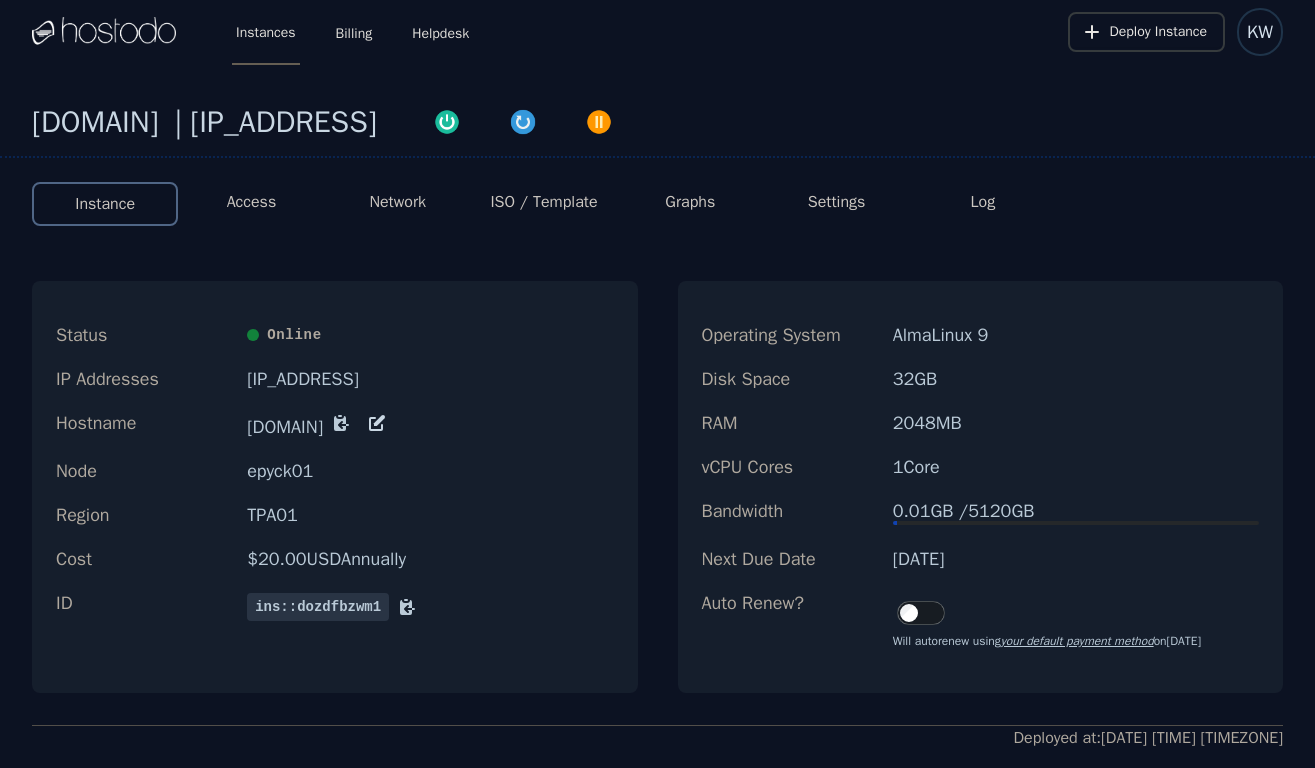 scroll, scrollTop: 0, scrollLeft: 0, axis: both 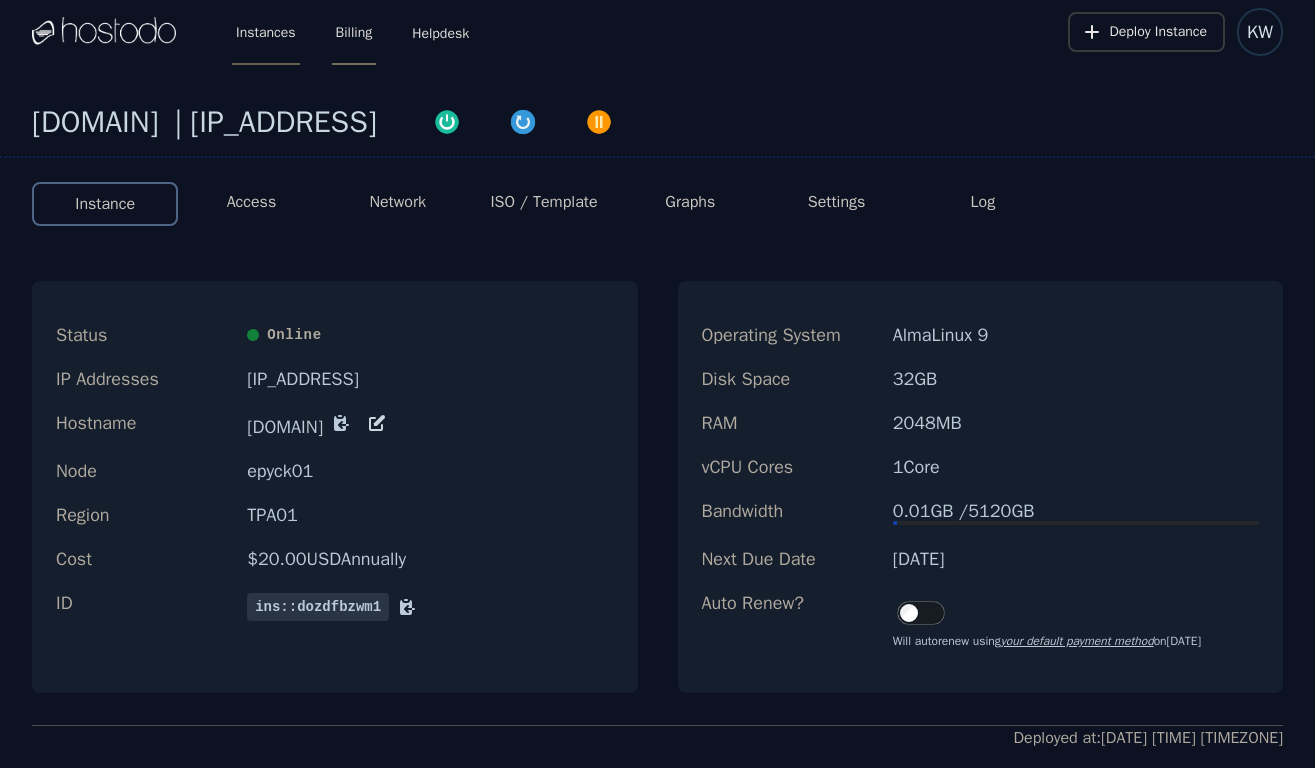 click on "Billing" at bounding box center (354, 32) 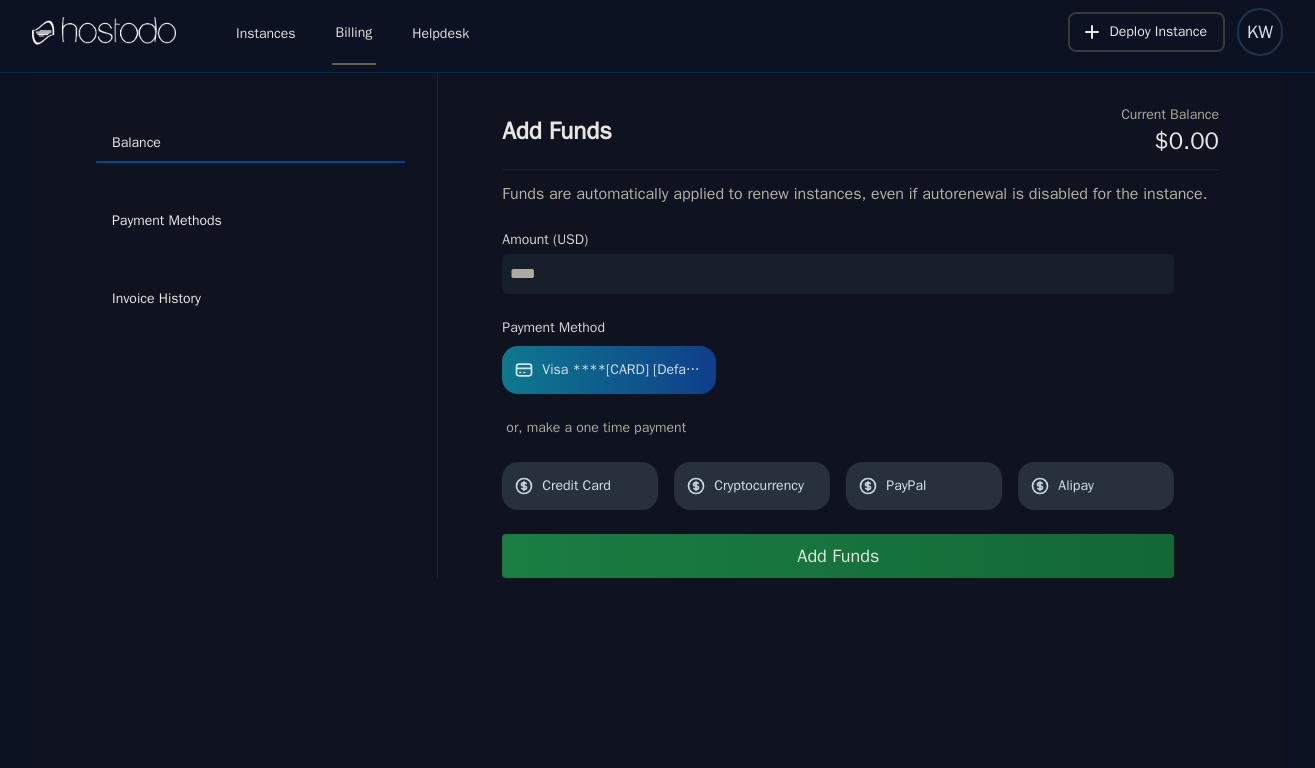 scroll, scrollTop: 0, scrollLeft: 0, axis: both 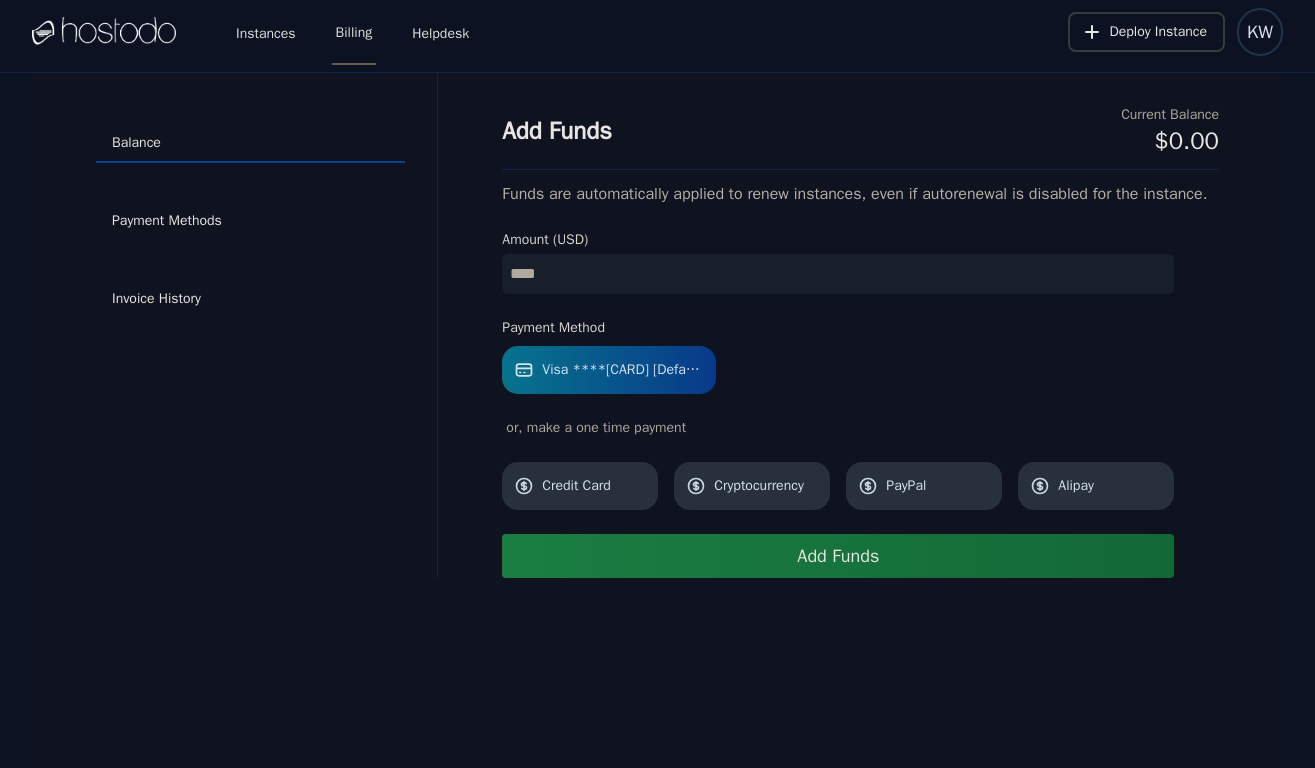 click on "Visa ****[CARD] [Default]" at bounding box center (622, 370) 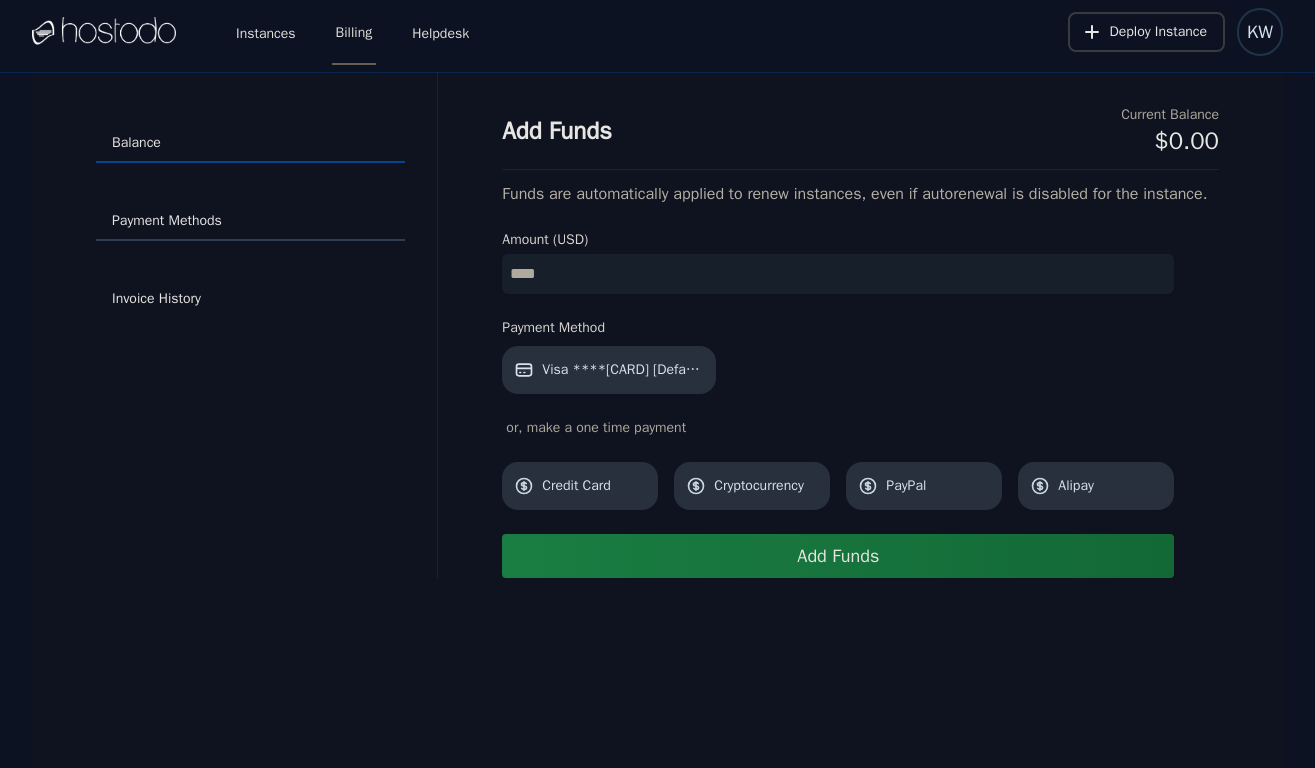 click on "Payment Methods" at bounding box center [250, 222] 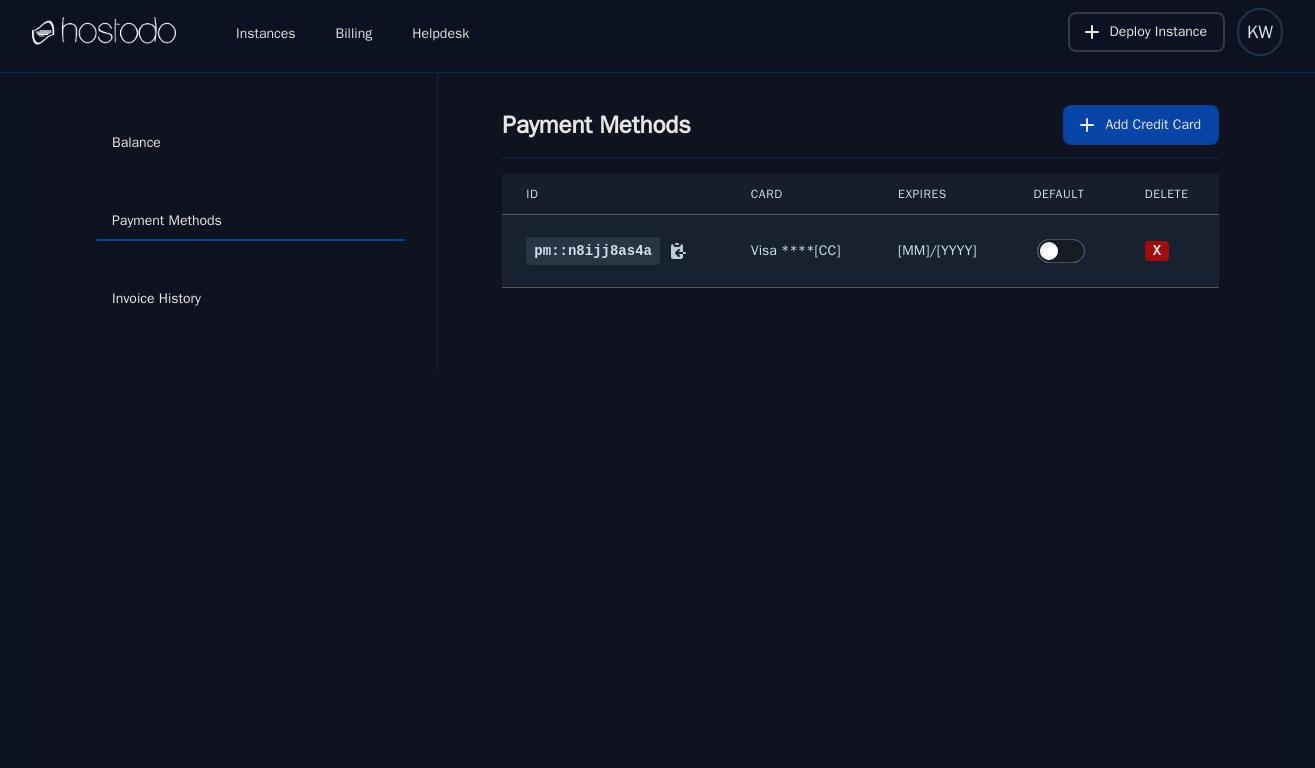 scroll, scrollTop: 0, scrollLeft: 0, axis: both 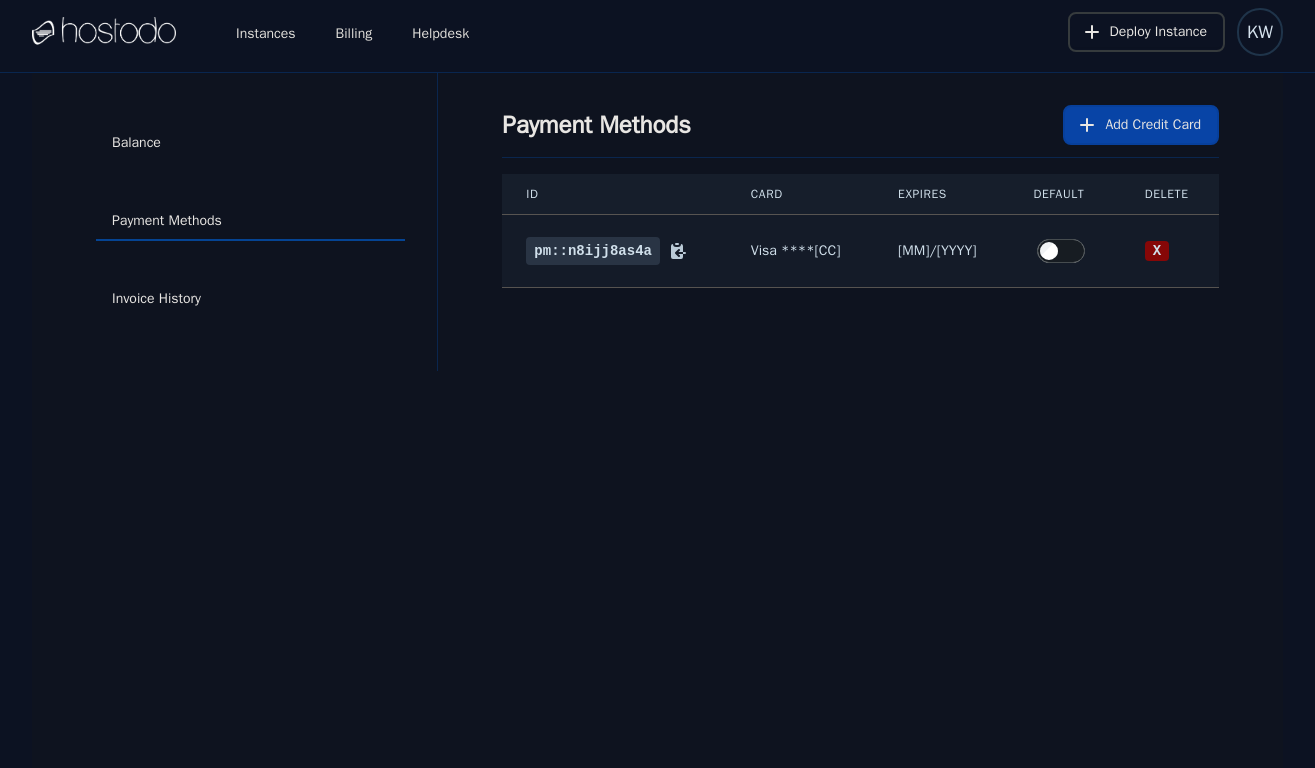 click on "X" at bounding box center [1157, 251] 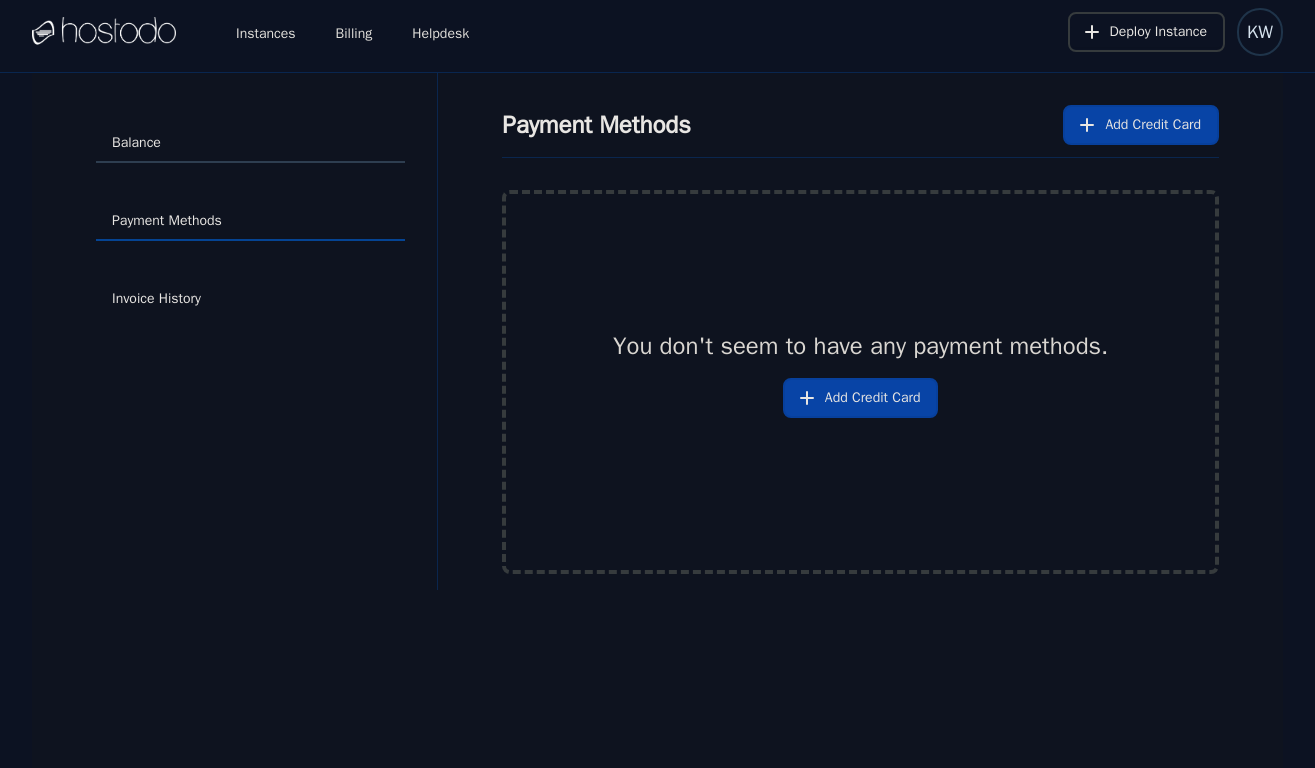 click on "Balance" at bounding box center [250, 144] 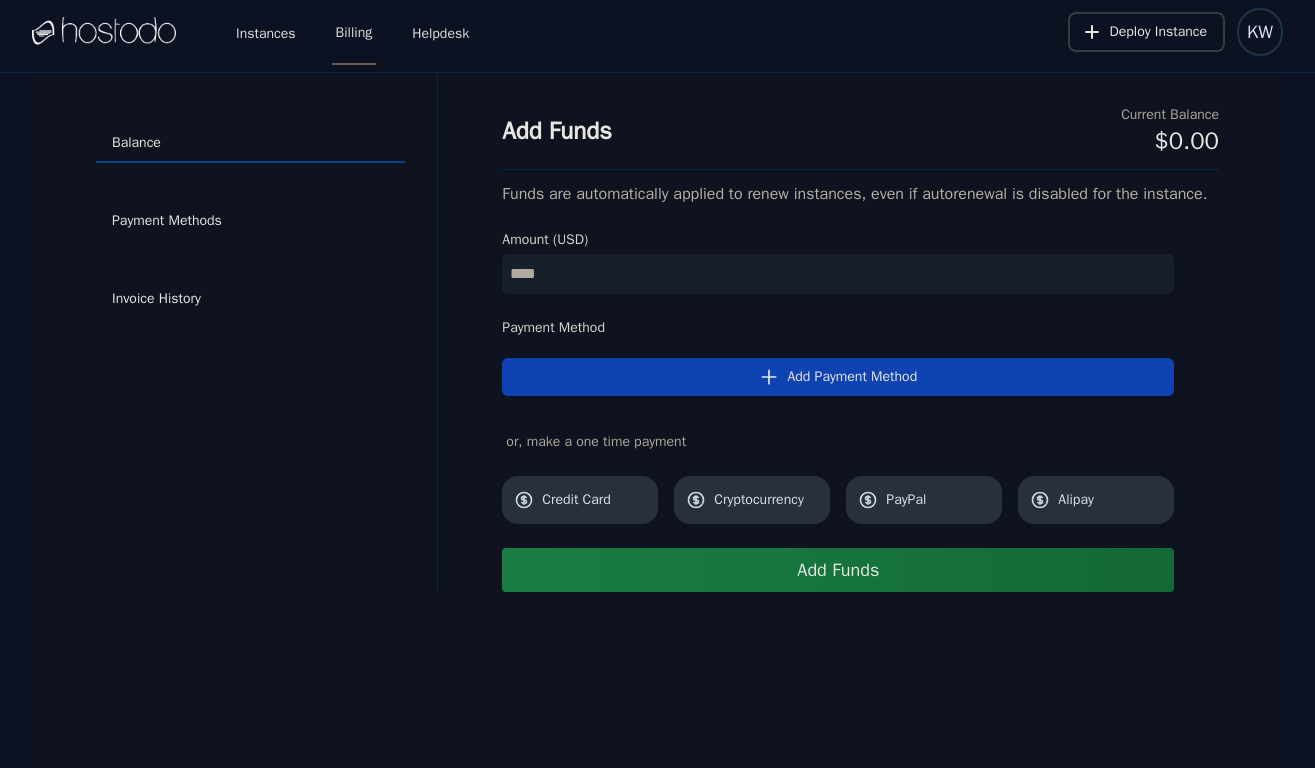 scroll, scrollTop: 0, scrollLeft: 0, axis: both 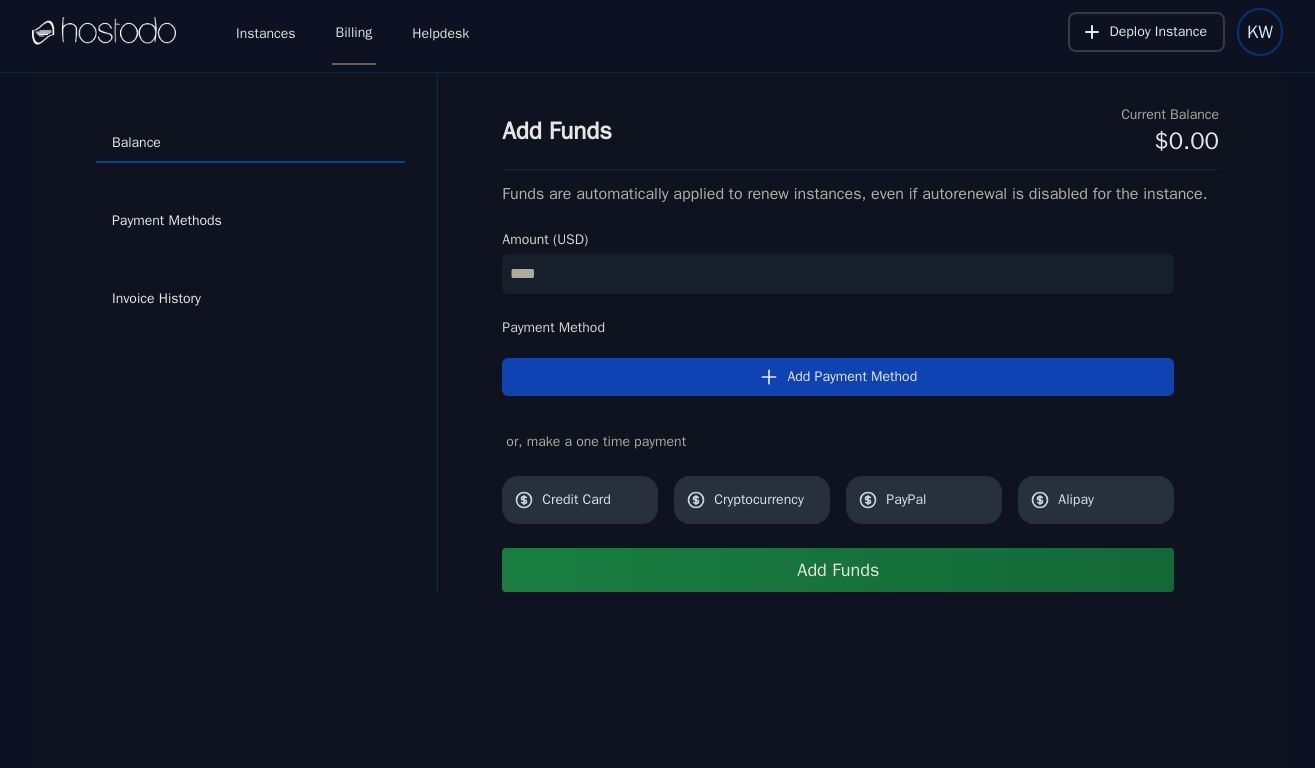 click on "KW" at bounding box center (1260, 32) 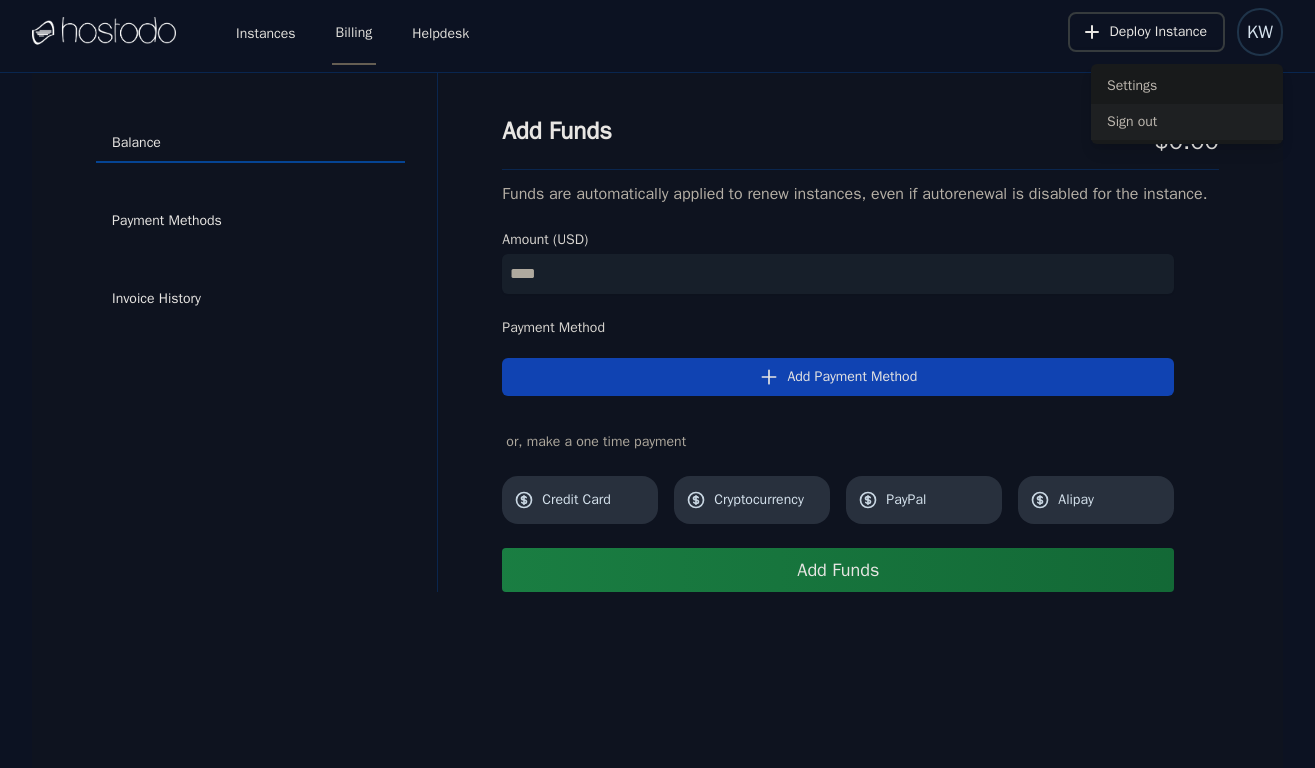 click on "Sign out" at bounding box center [1187, 122] 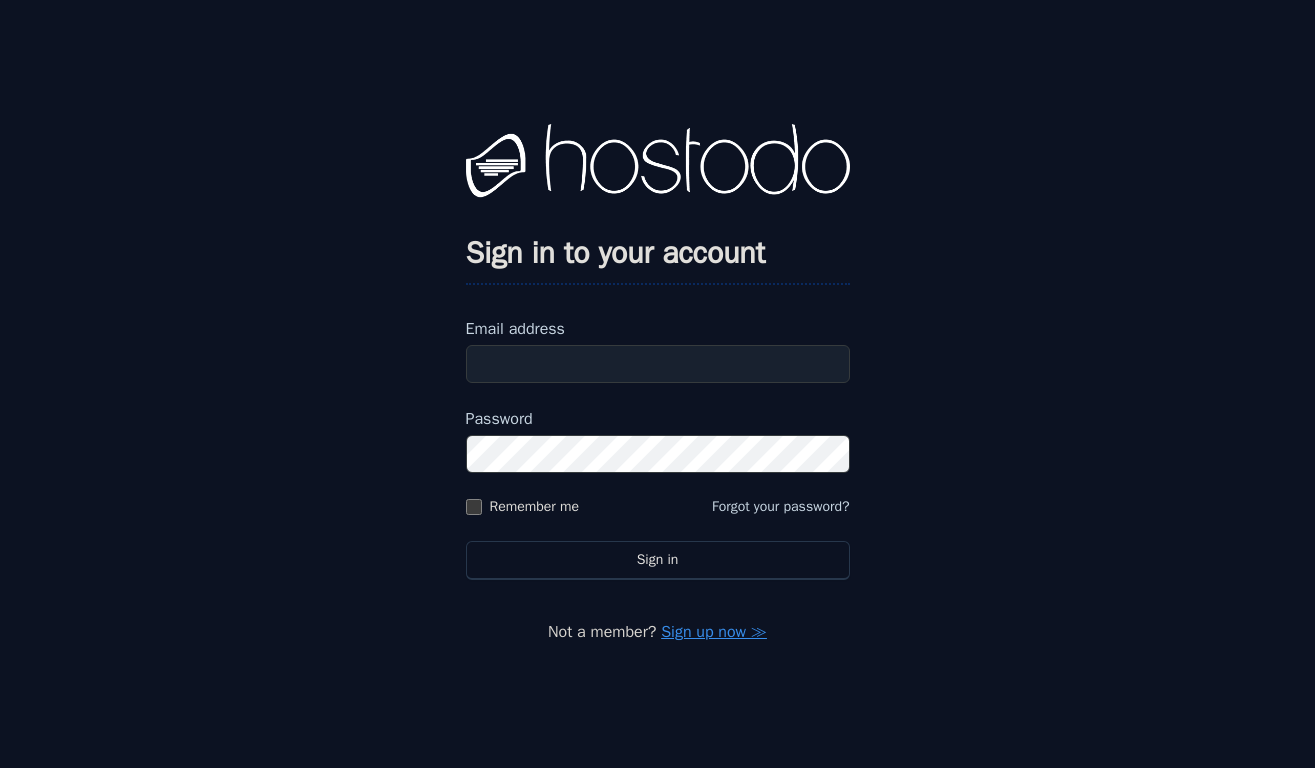 type on "**********" 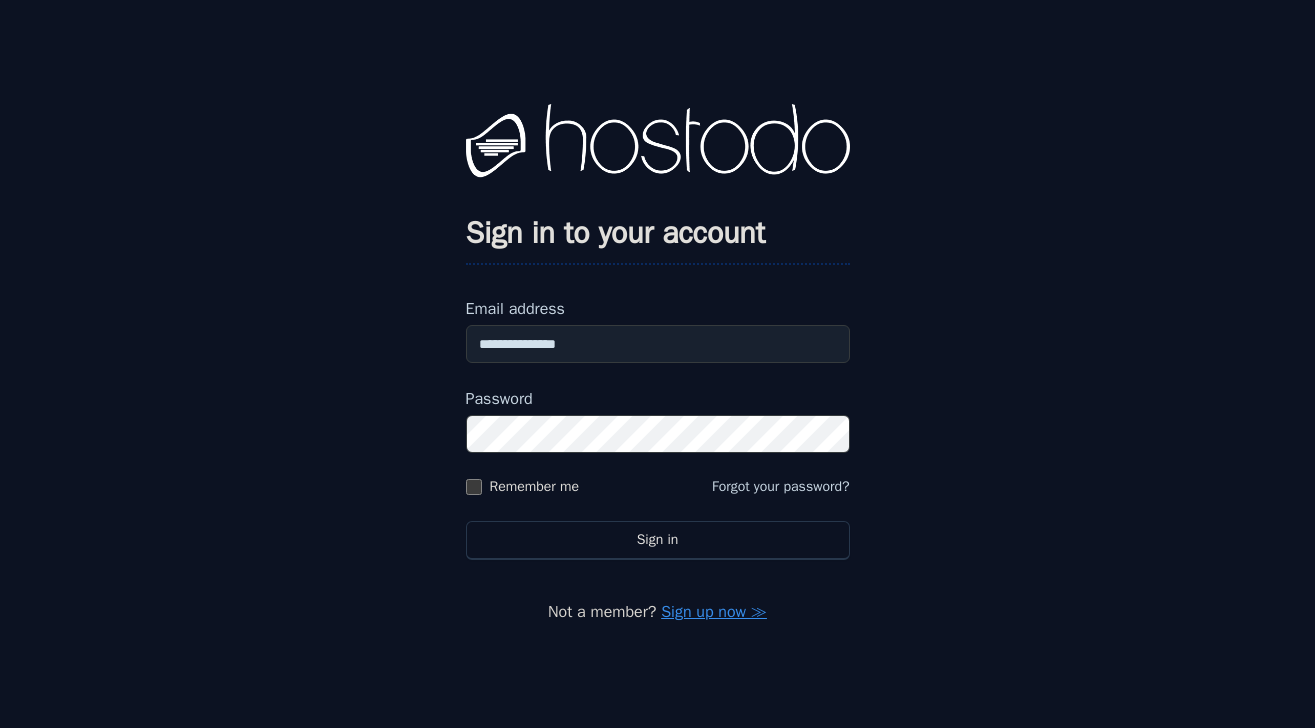 click on "**********" at bounding box center [657, 364] 